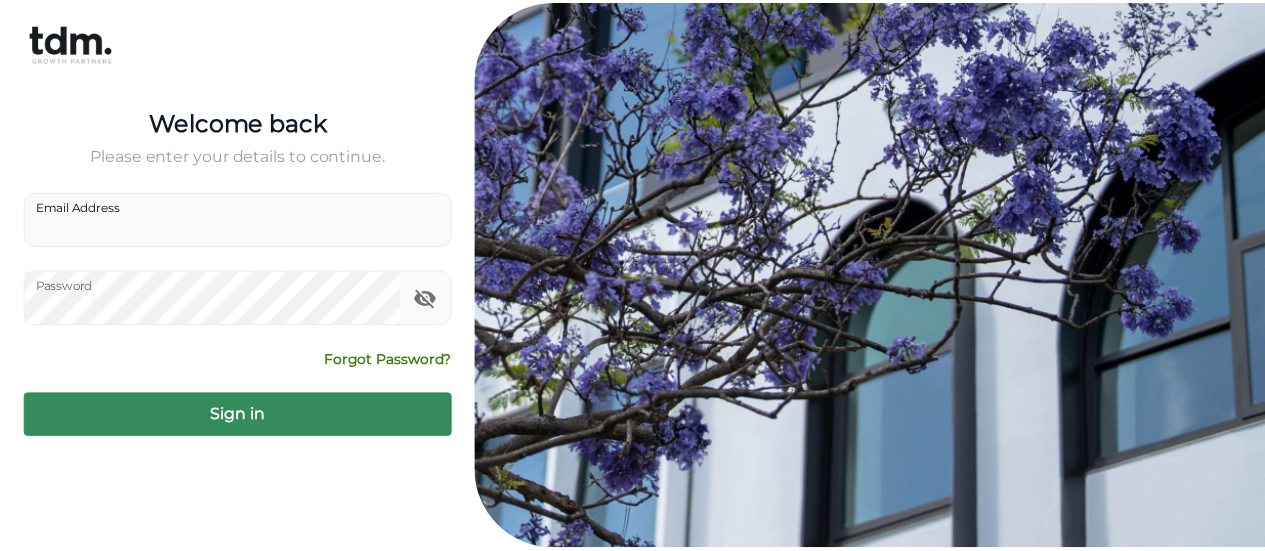 scroll, scrollTop: 0, scrollLeft: 0, axis: both 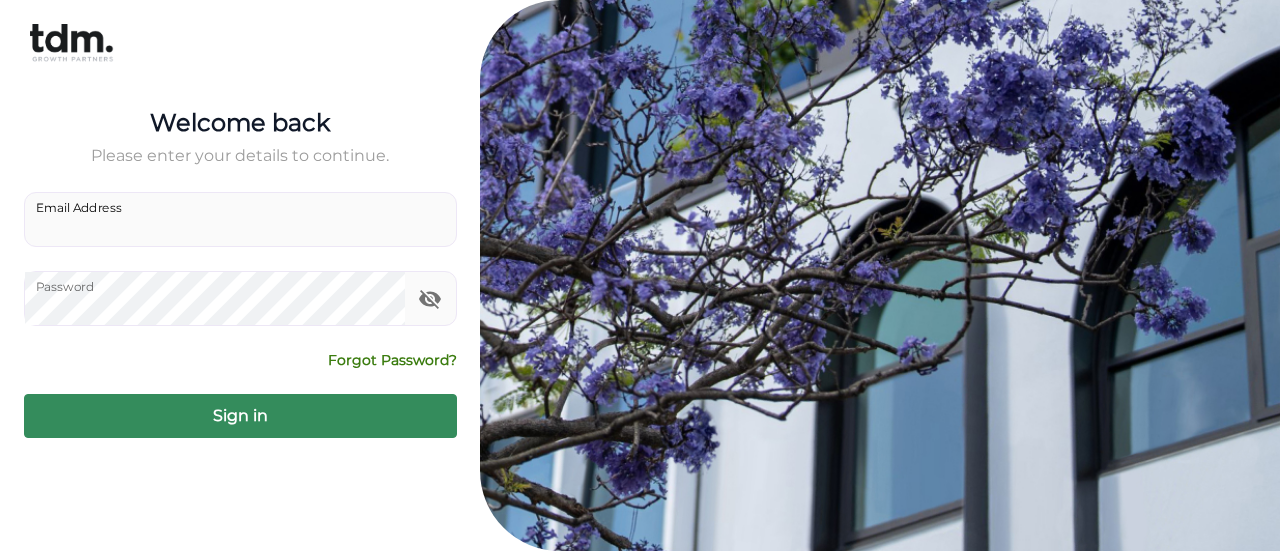 type on "[AMOUNT]" 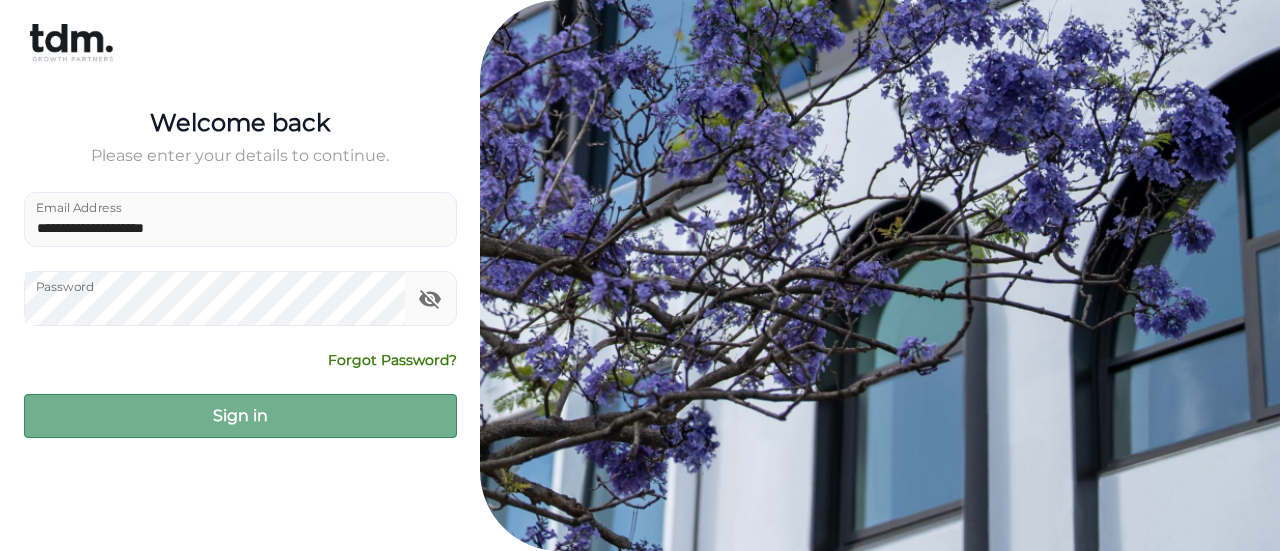 click on "Sign in" at bounding box center (240, 416) 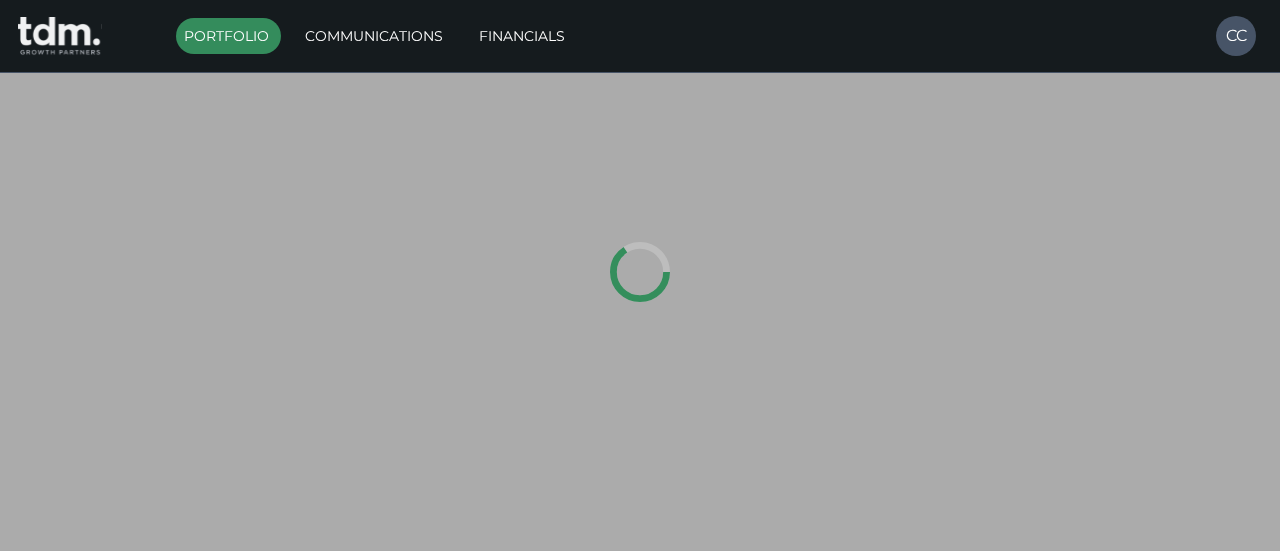 type on "*********" 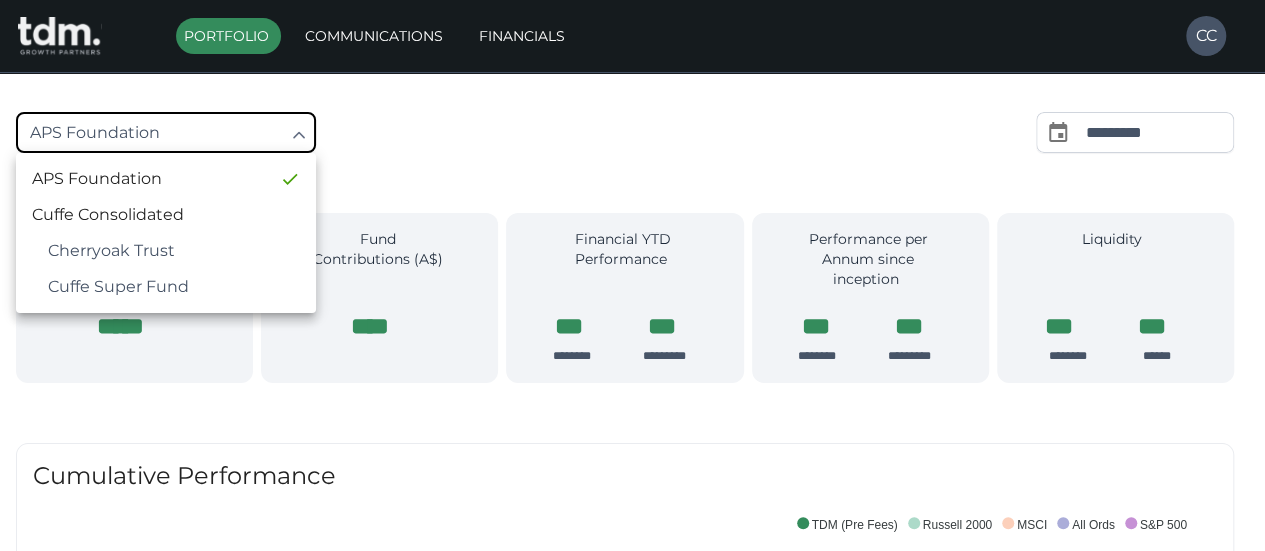click on "Print is temporarily disabled on Safari. We are sorry for the inconvenience. To print, please use a different browser such as Chrome, or request a PDF from [EMAIL] Portfolio Communications Financials CC Portfolio of Australian Philanthropic Services Foundation as at [DAY] [MONTH] [YEAR] APS Foundation ​ ​ [AMOUNT] ​ Portfolio Value   (A$) [AMOUNT] Fund Contributions   (A$) [AMOUNT] Financial YTD Performance   [PERCENTAGE] [PERCENTAGE] [PERCENTAGE] [PERCENTAGE] Performance per Annum since inception   [PERCENTAGE] [PERCENTAGE] [PERCENTAGE] [PERCENTAGE] Liquidity   [PERCENTAGE] [PERCENTAGE] [PERCENTAGE] [PERCENTAGE] Portfolio Value   (A$) [AMOUNT] Fund Contributions   (A$) [AMOUNT] Financial YTD Performance   [PERCENTAGE] [PERCENTAGE] [PERCENTAGE] [PERCENTAGE] Performance per Annum since inception   [PERCENTAGE] [PERCENTAGE] [PERCENTAGE] [PERCENTAGE] Liquidity   [PERCENTAGE] [PERCENTAGE] [PERCENTAGE] [PERCENTAGE] Cumulative Performance 500 500 400 400 300 300 200 200 100 100 0 0 -100 -100 % Returns FY[YEAR] FY[YEAR] FY[YEAR] FY[YEAR] FY[YEAR] FY[YEAR] FY[YEAR] FY[YEAR] FY[YEAR] FY[YEAR] FY[YEAR] FY[YEAR] FY[YEAR] FY[YEAR] FY[YEAR] FY[YEAR] Year S&P 500 All Ords MSCI" at bounding box center [632, 1451] 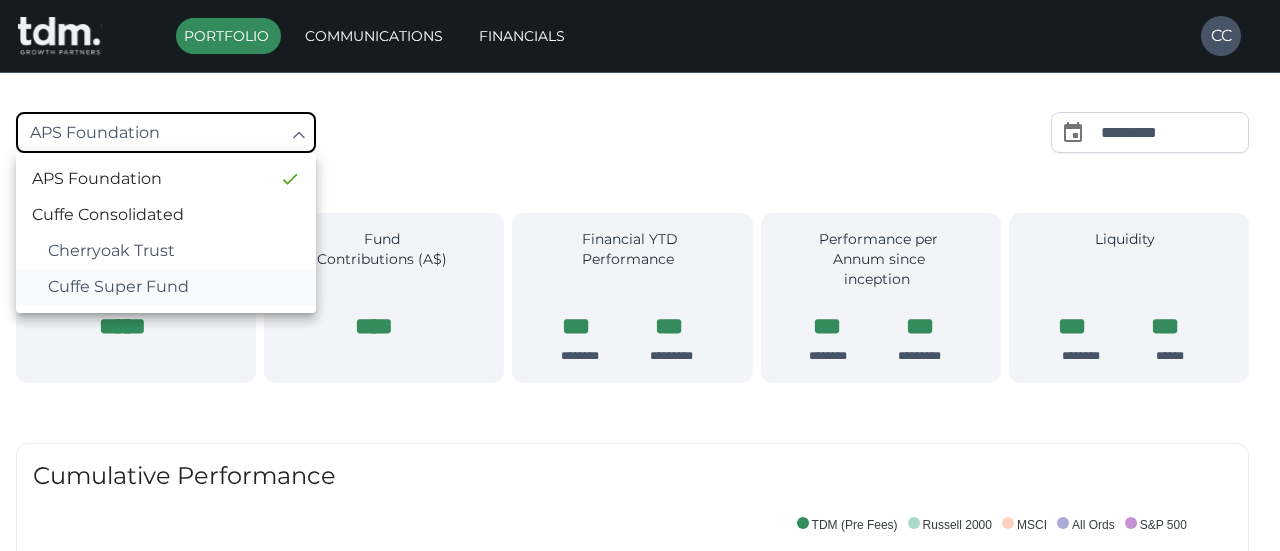 click on "Cuffe Super Fund" at bounding box center [174, 287] 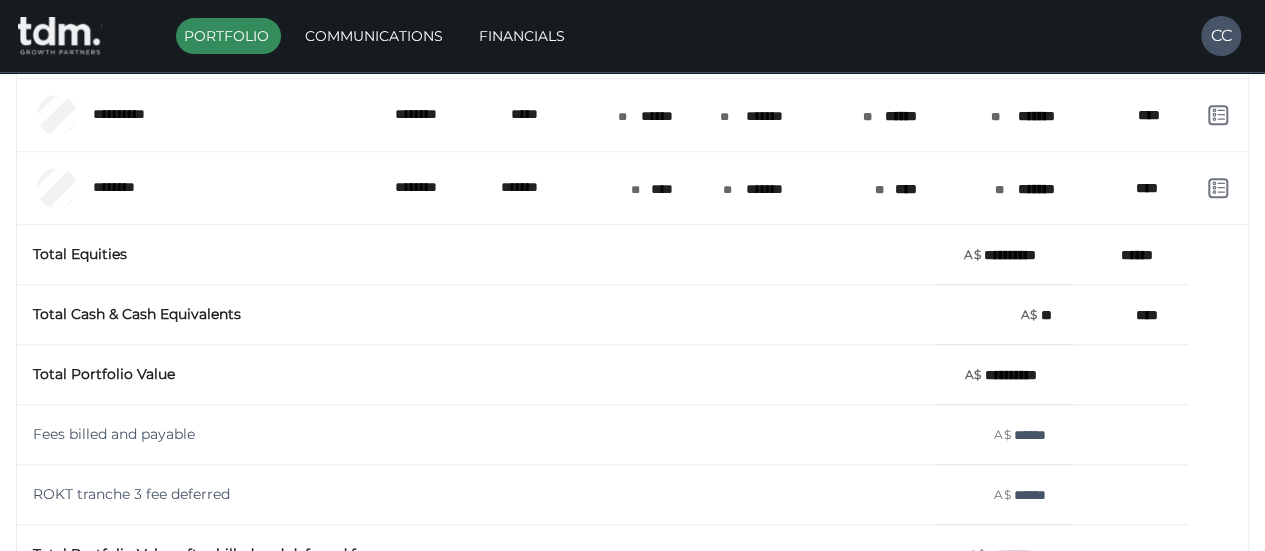 scroll, scrollTop: 831, scrollLeft: 0, axis: vertical 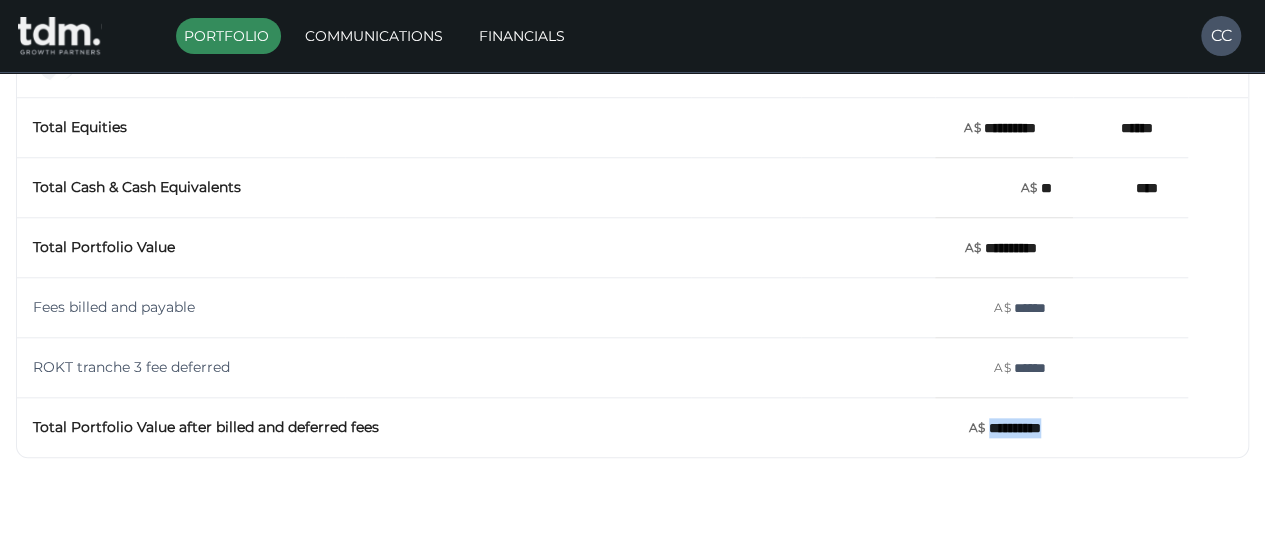 drag, startPoint x: 990, startPoint y: 424, endPoint x: 1063, endPoint y: 419, distance: 73.171036 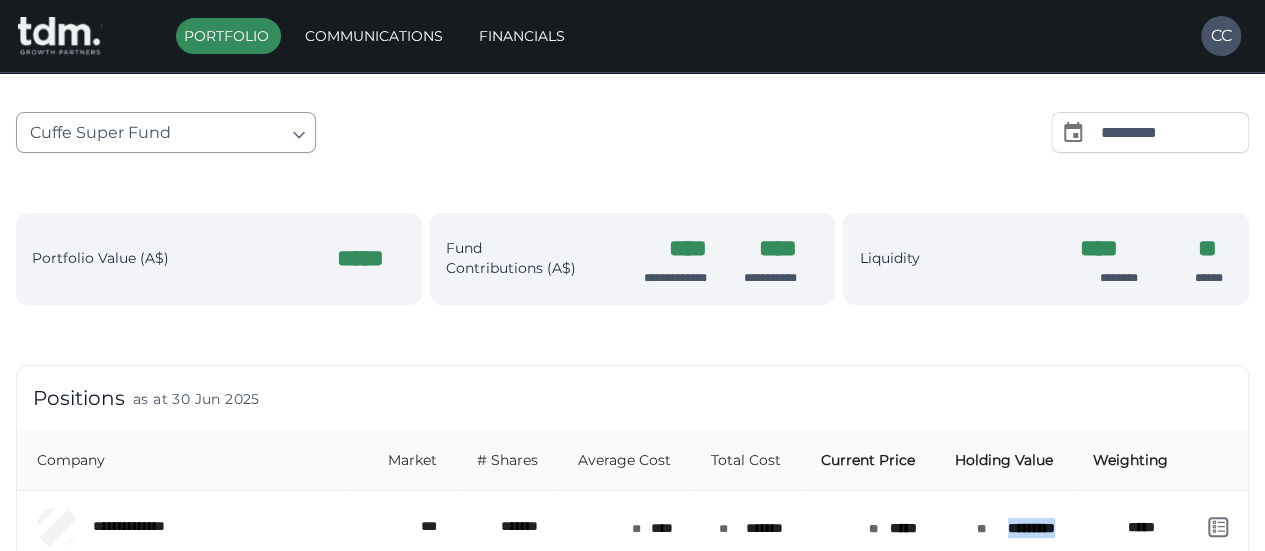 drag, startPoint x: 991, startPoint y: 525, endPoint x: 1054, endPoint y: 521, distance: 63.126858 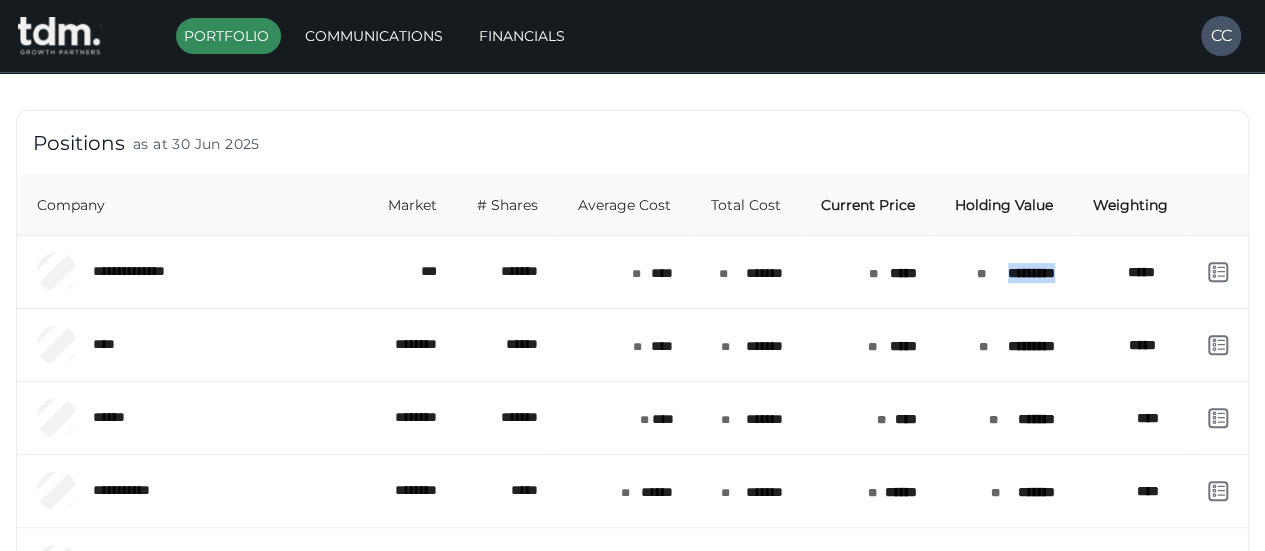 scroll, scrollTop: 266, scrollLeft: 0, axis: vertical 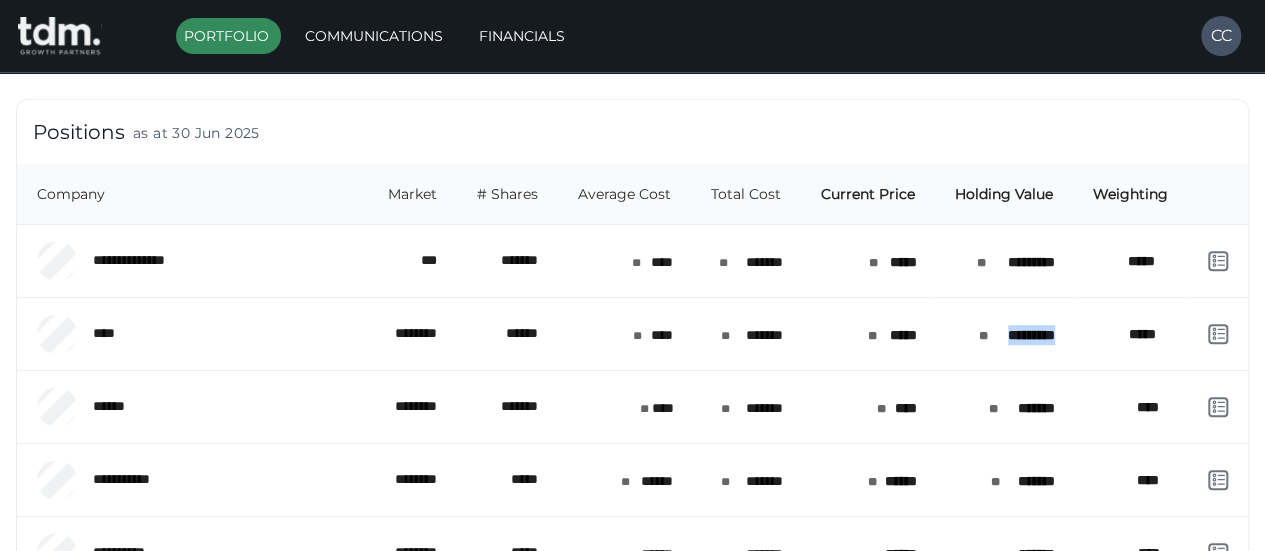 drag, startPoint x: 993, startPoint y: 333, endPoint x: 1053, endPoint y: 325, distance: 60.530983 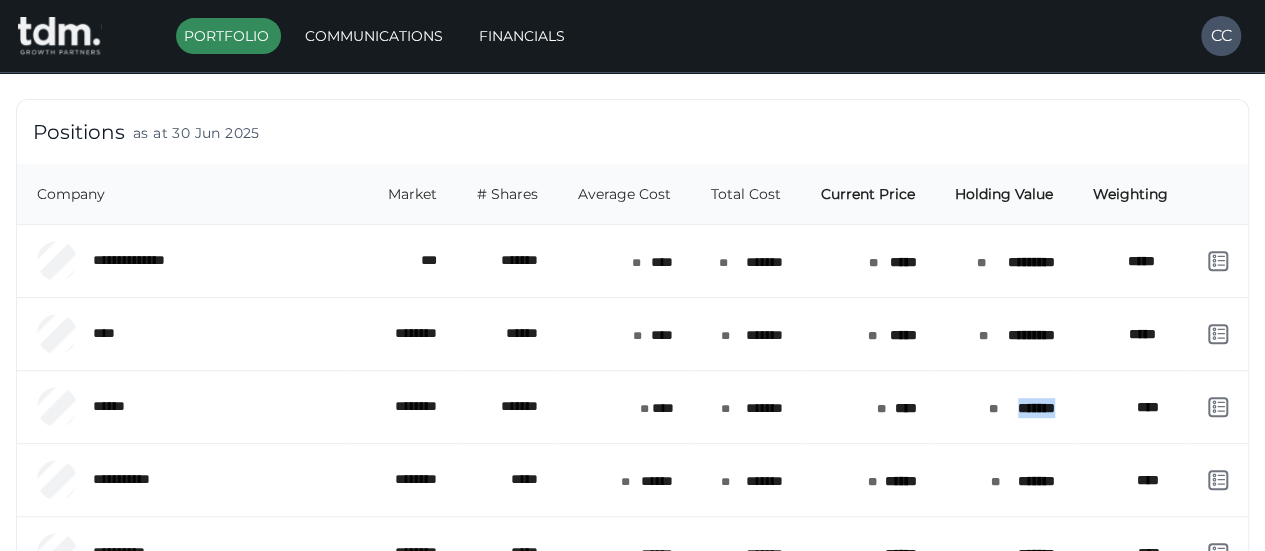 drag, startPoint x: 1001, startPoint y: 402, endPoint x: 1056, endPoint y: 399, distance: 55.081757 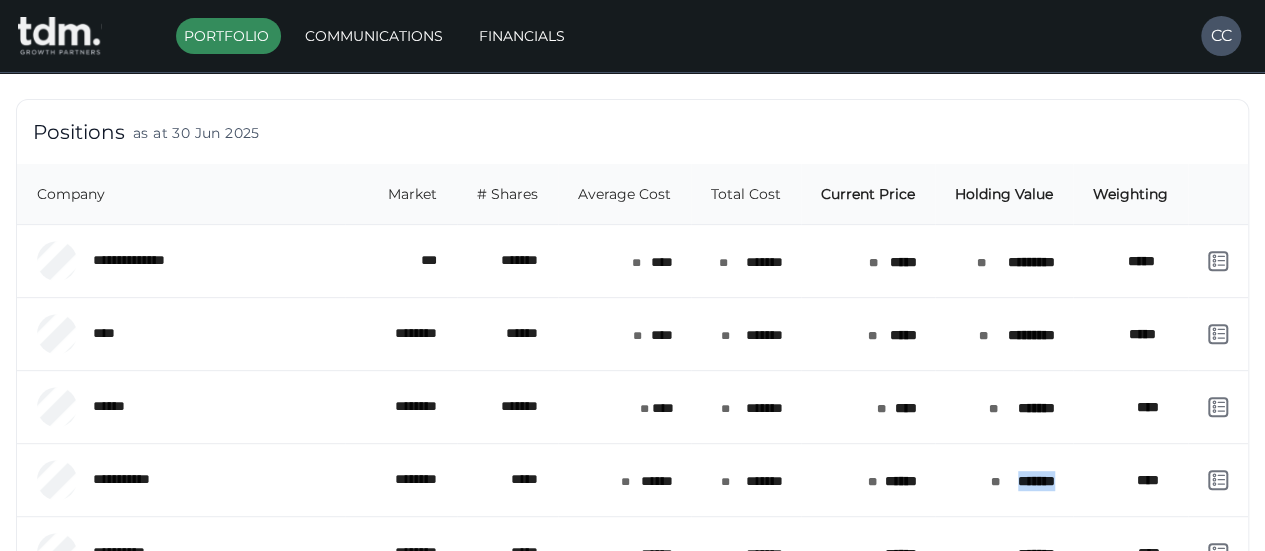 drag, startPoint x: 1005, startPoint y: 475, endPoint x: 1056, endPoint y: 475, distance: 51 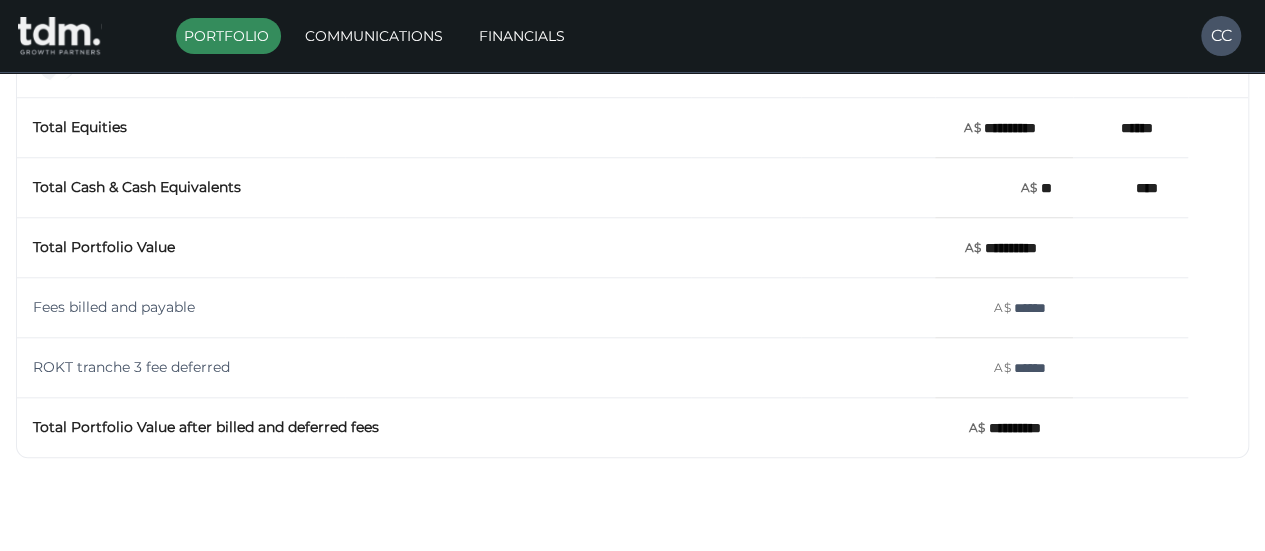 scroll, scrollTop: 298, scrollLeft: 0, axis: vertical 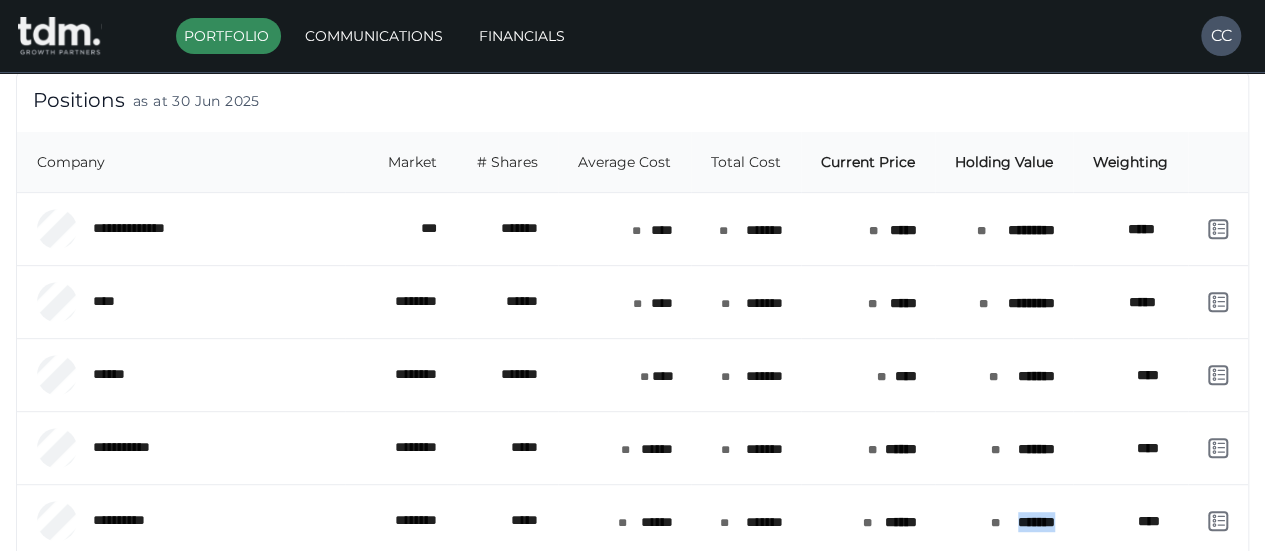 drag, startPoint x: 1005, startPoint y: 517, endPoint x: 1056, endPoint y: 514, distance: 51.088158 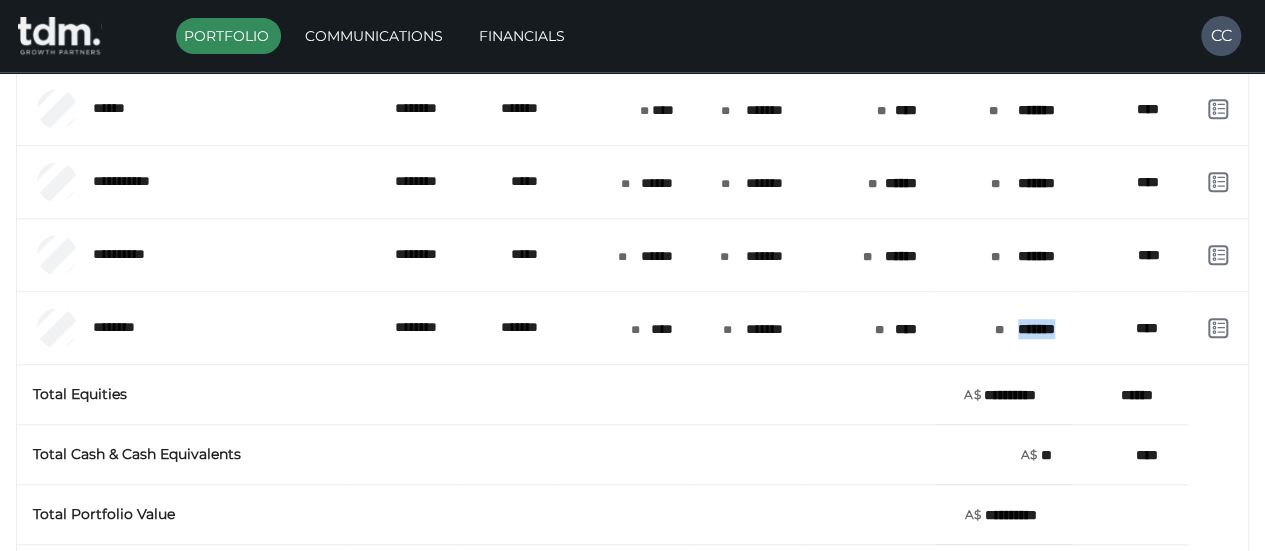 drag, startPoint x: 1007, startPoint y: 325, endPoint x: 1054, endPoint y: 326, distance: 47.010635 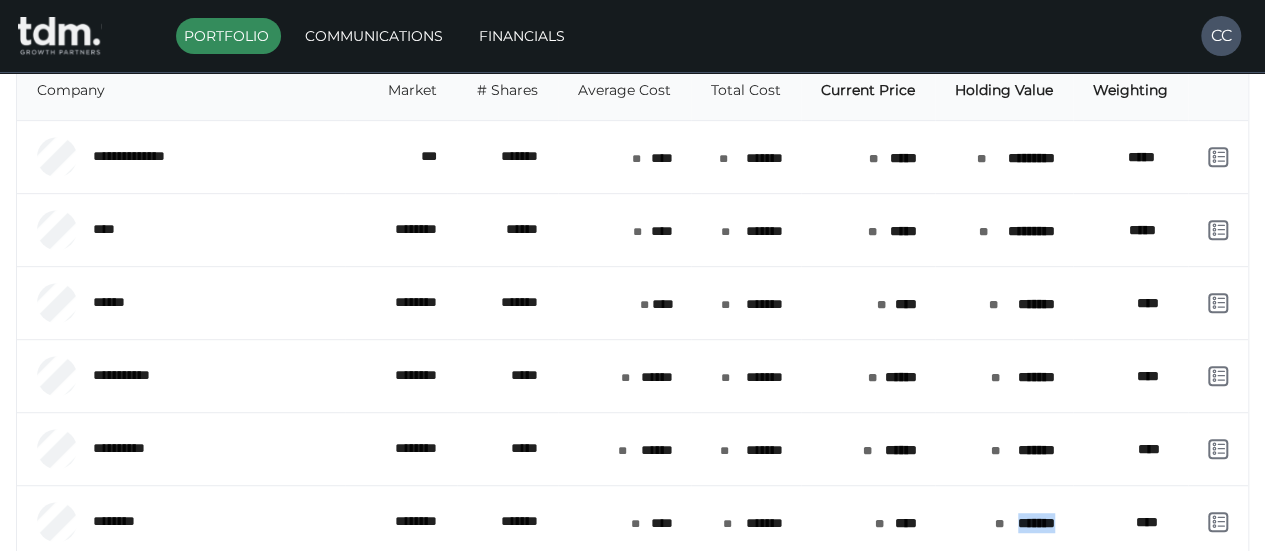 scroll, scrollTop: 298, scrollLeft: 0, axis: vertical 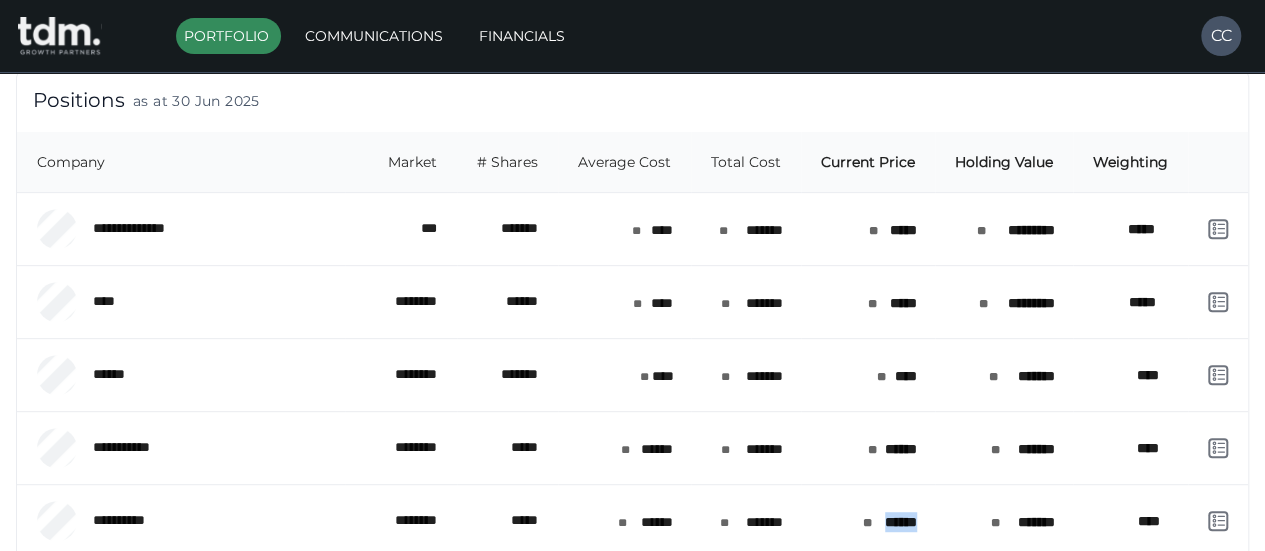 drag, startPoint x: 875, startPoint y: 516, endPoint x: 914, endPoint y: 515, distance: 39.012817 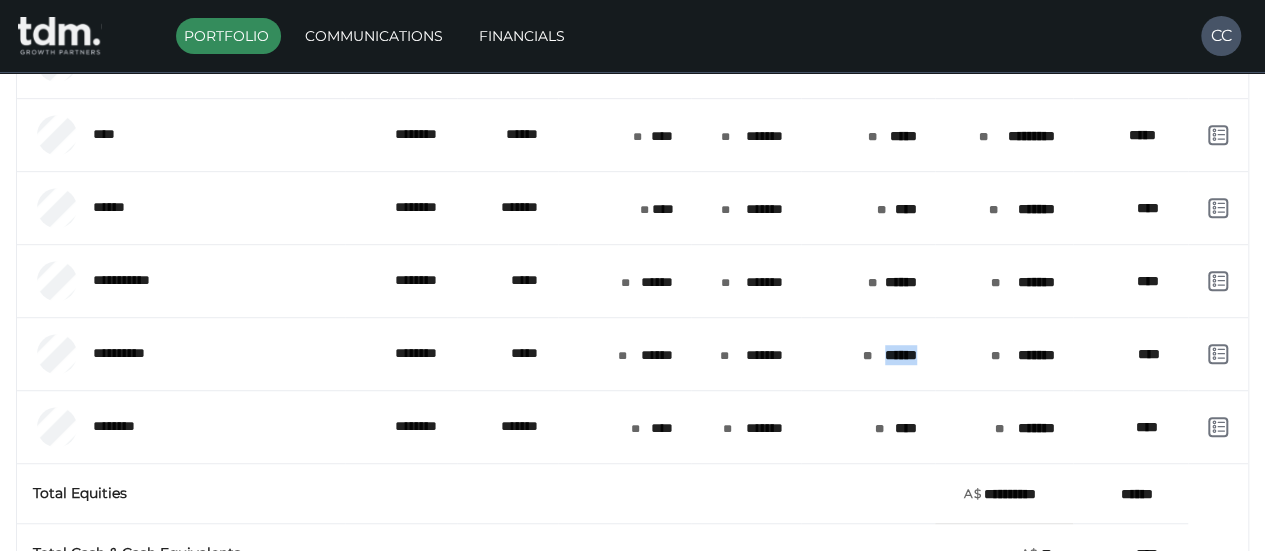scroll, scrollTop: 458, scrollLeft: 0, axis: vertical 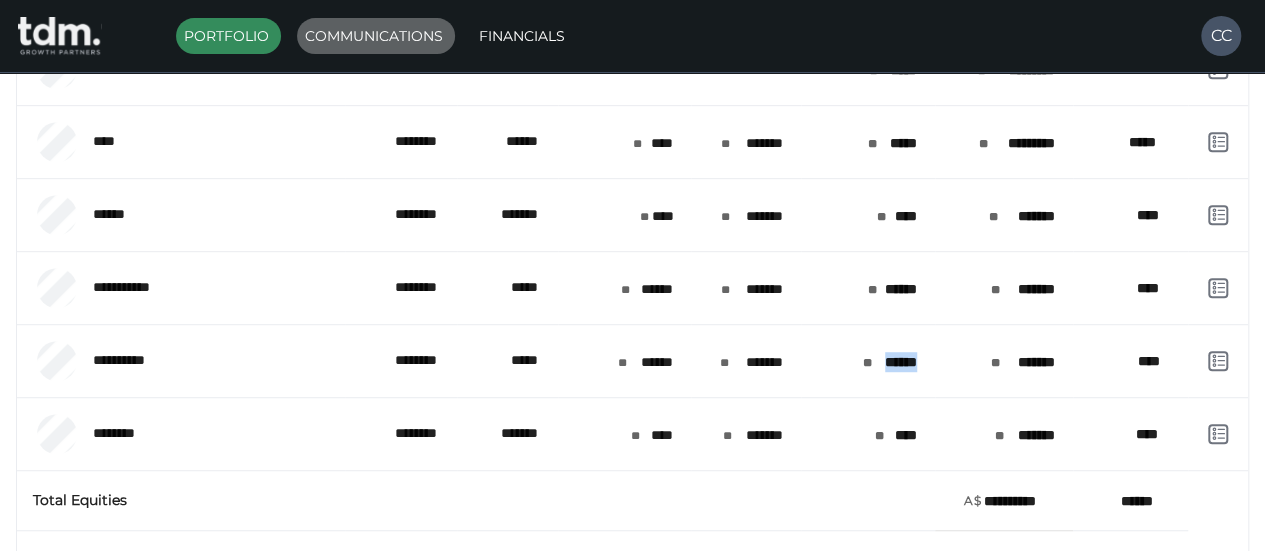 click on "Communications" at bounding box center [376, 36] 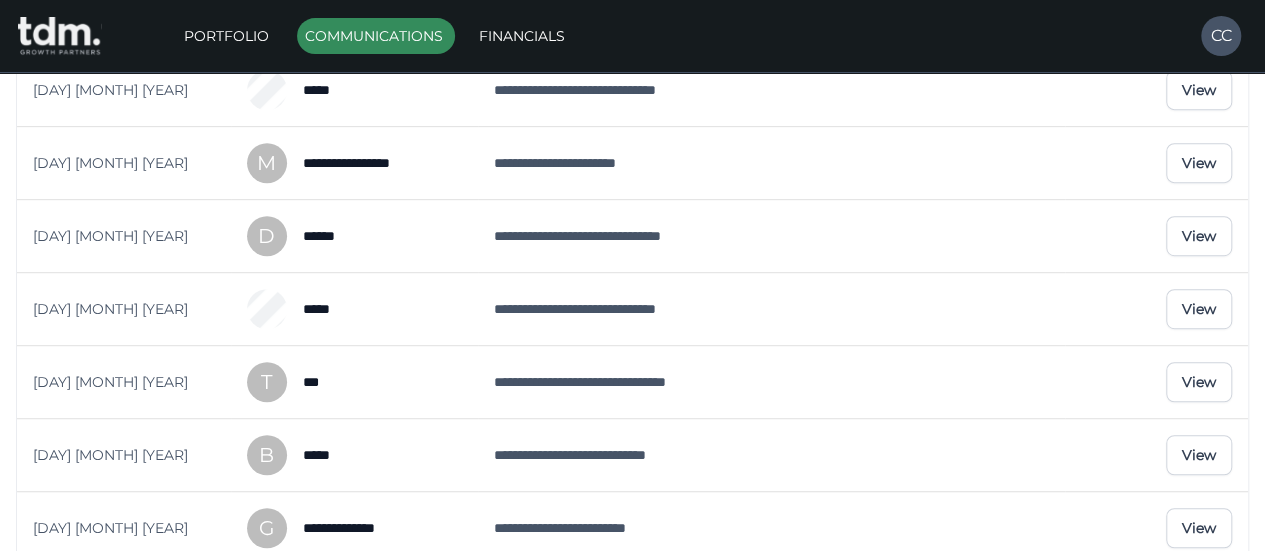 scroll, scrollTop: 0, scrollLeft: 0, axis: both 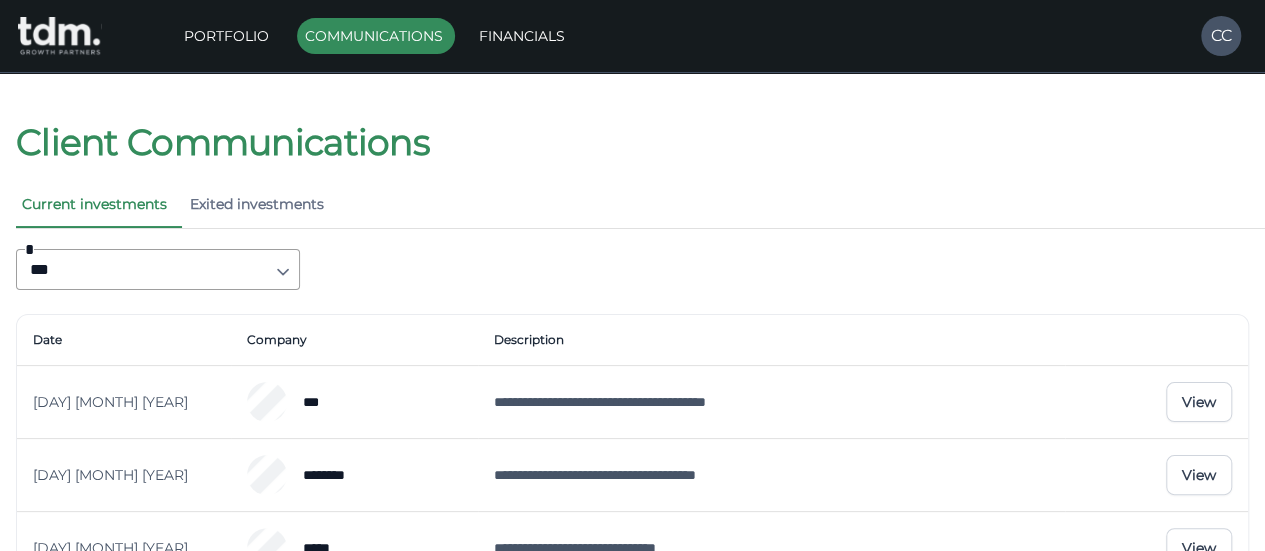 click on "**********" at bounding box center (772, 402) 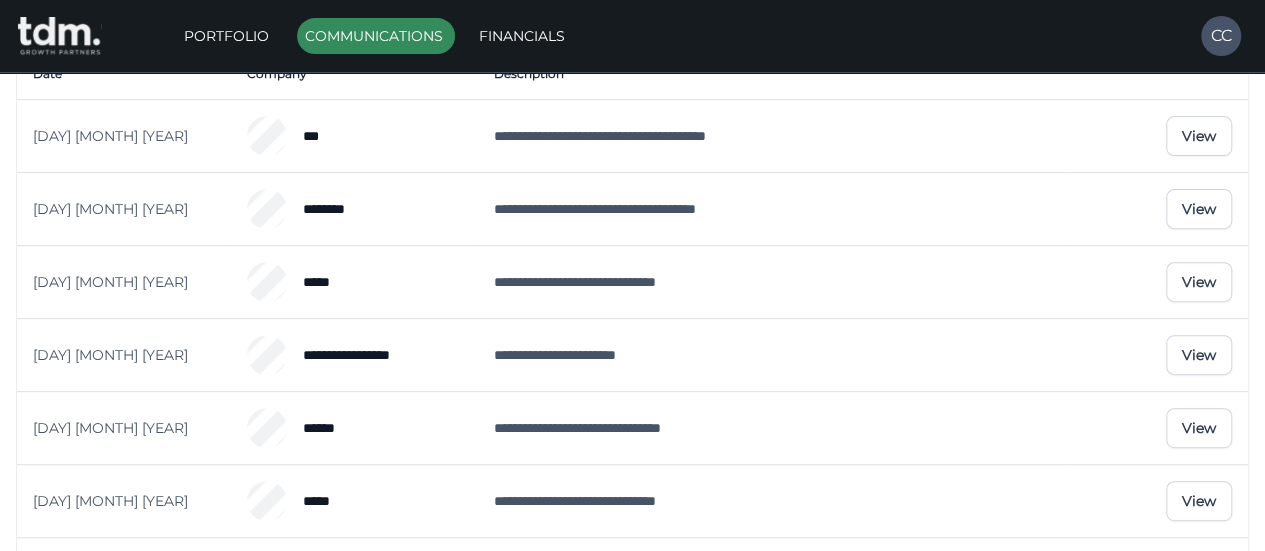 scroll, scrollTop: 0, scrollLeft: 0, axis: both 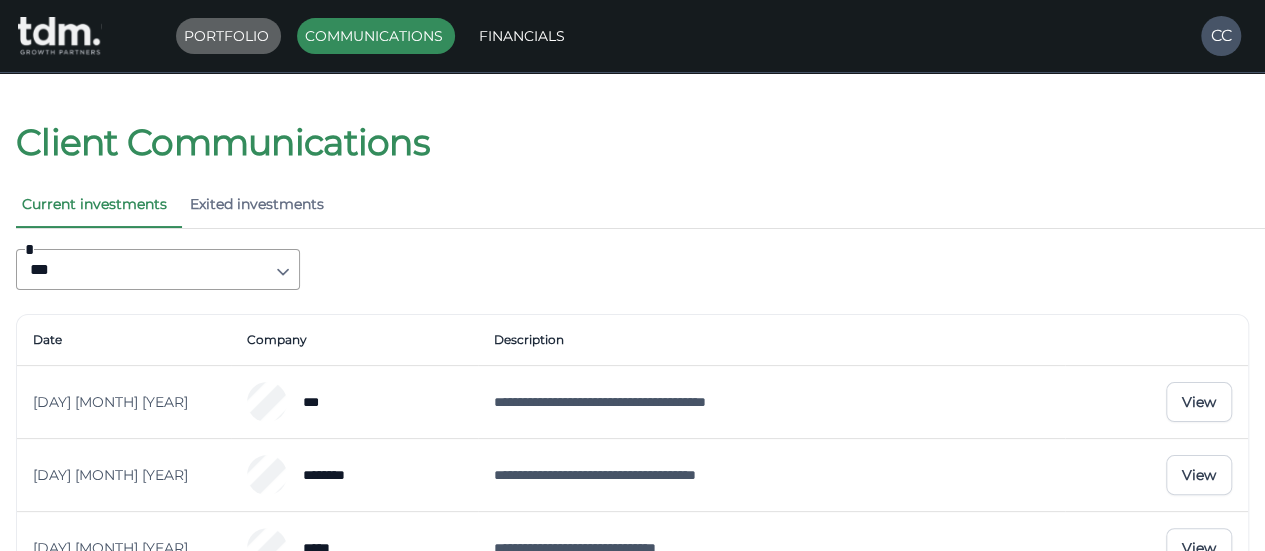 click on "Portfolio" at bounding box center [228, 36] 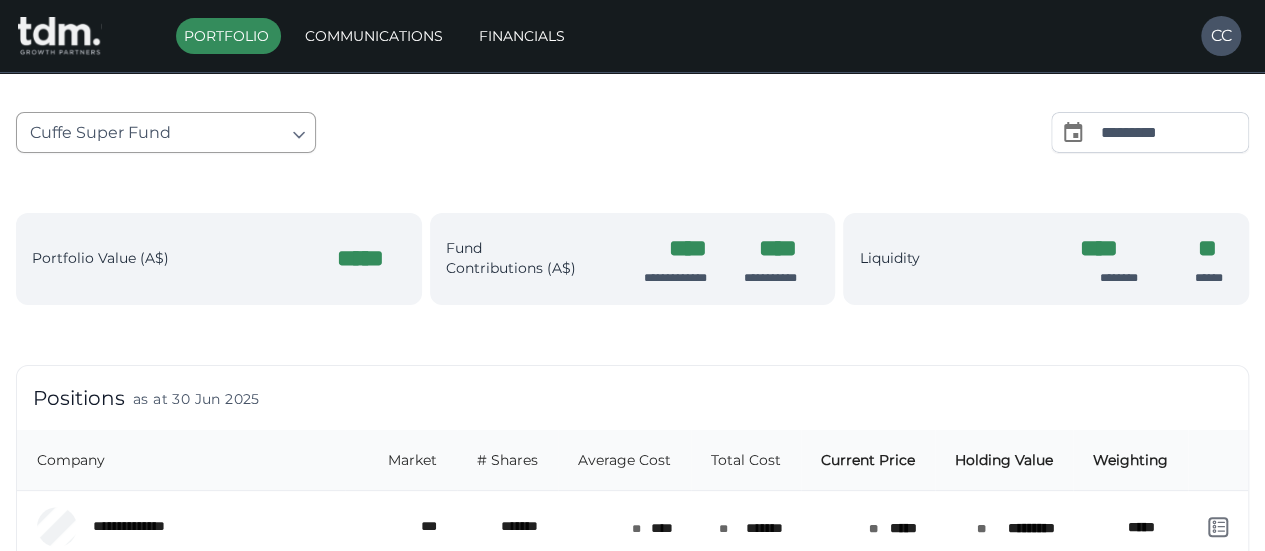 scroll, scrollTop: 533, scrollLeft: 0, axis: vertical 